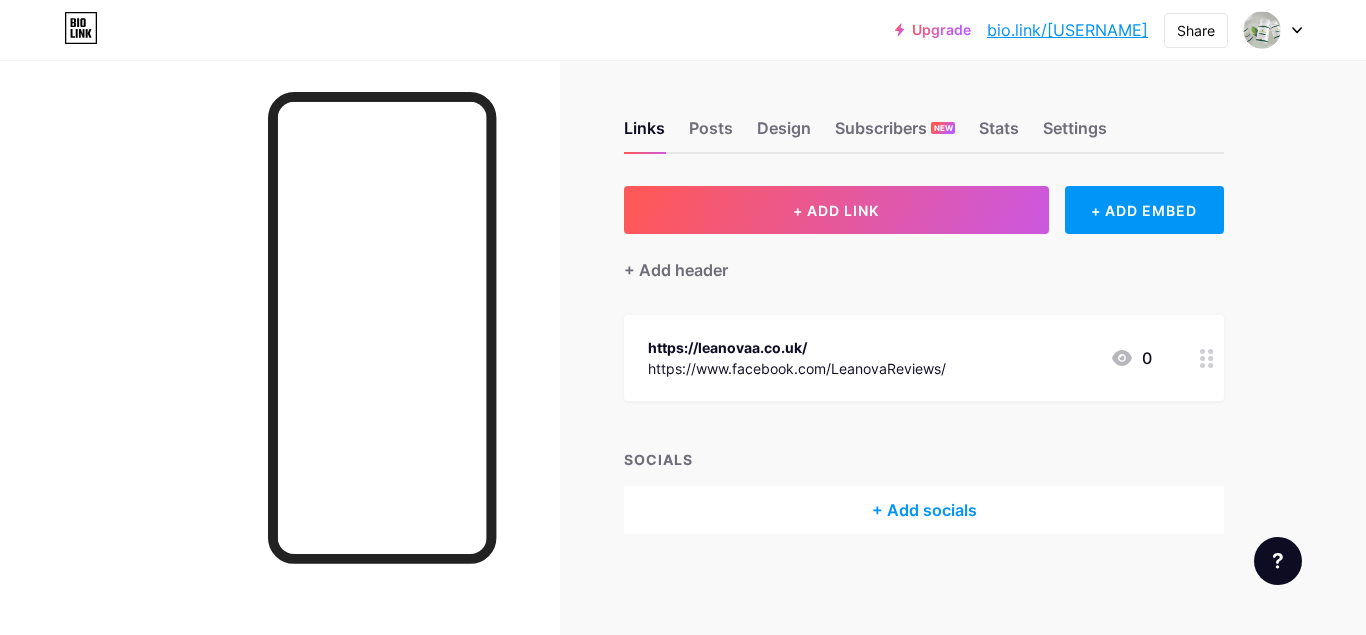 scroll, scrollTop: 0, scrollLeft: 0, axis: both 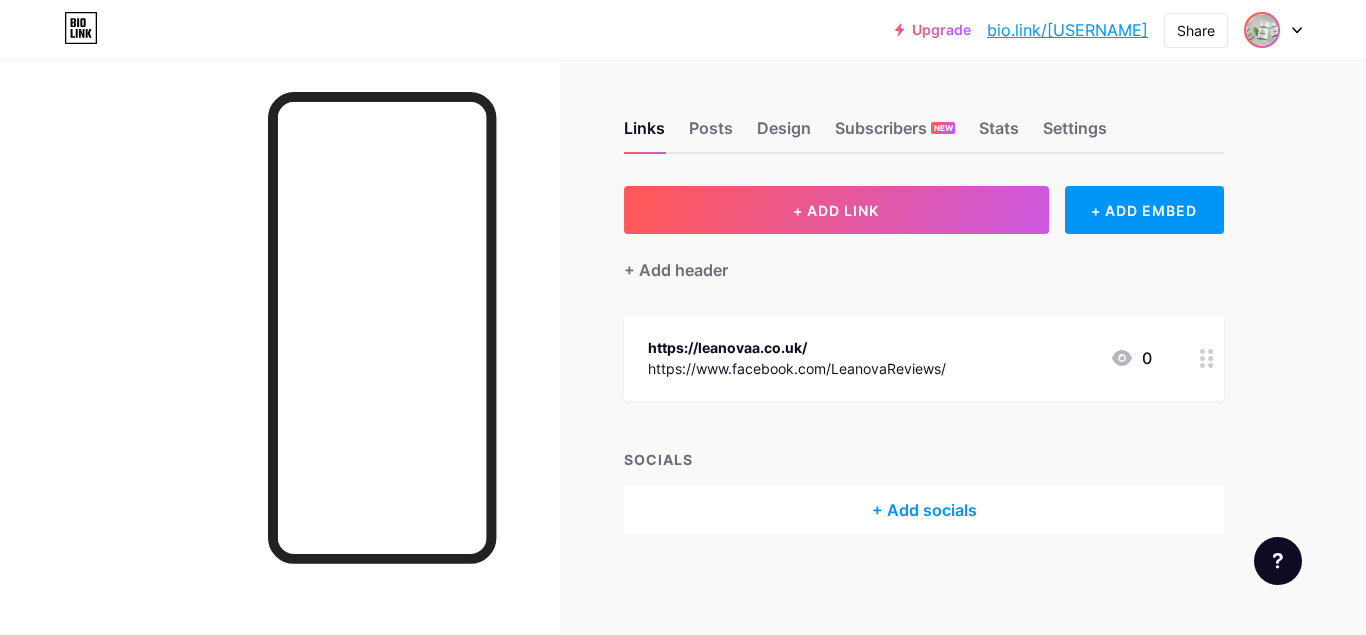 click at bounding box center (1262, 30) 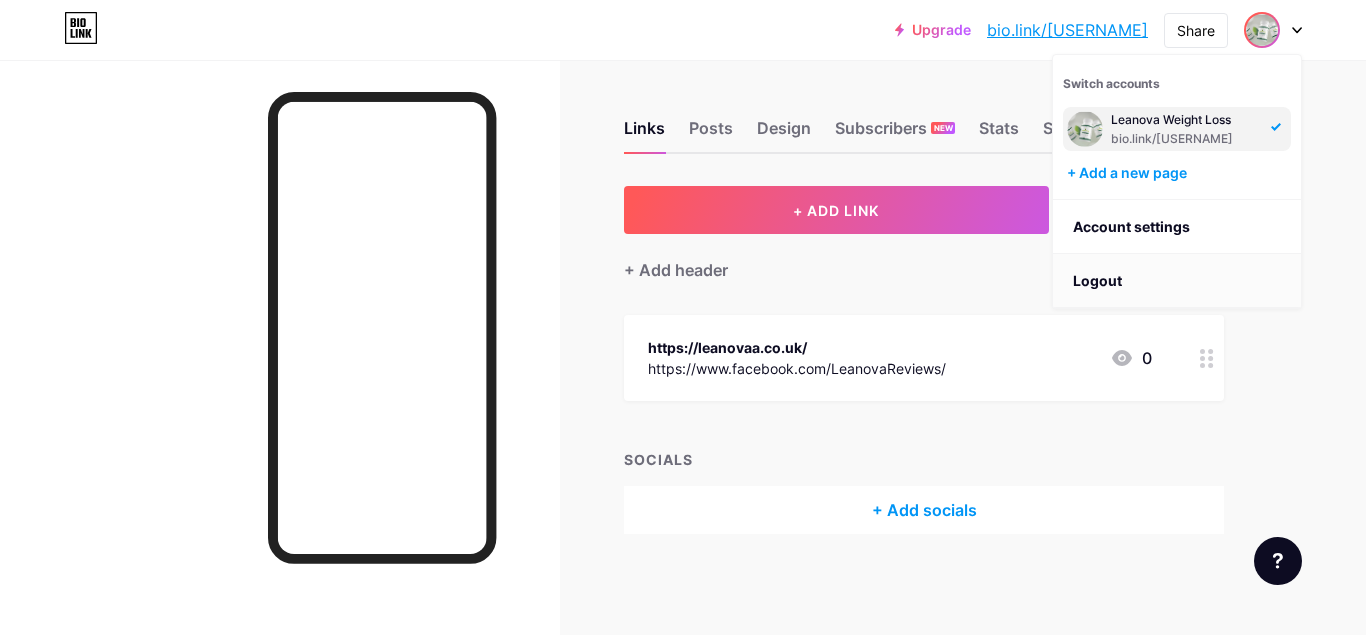 click on "Logout" at bounding box center (1177, 281) 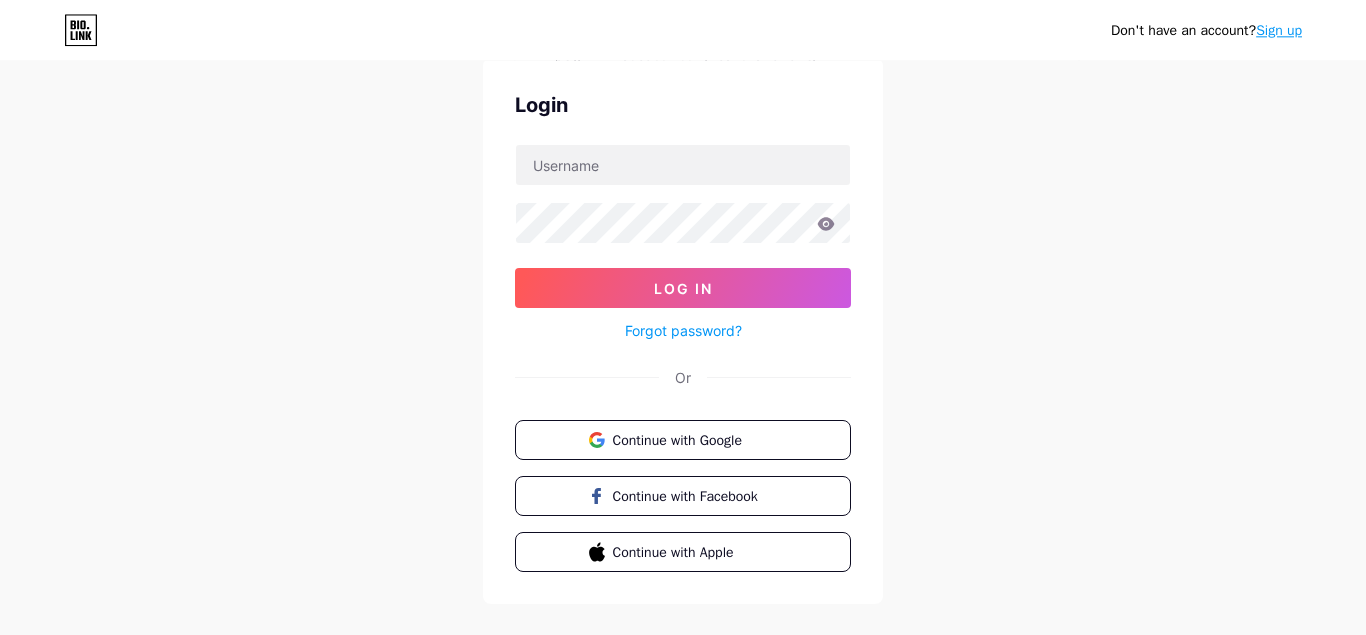 scroll, scrollTop: 0, scrollLeft: 0, axis: both 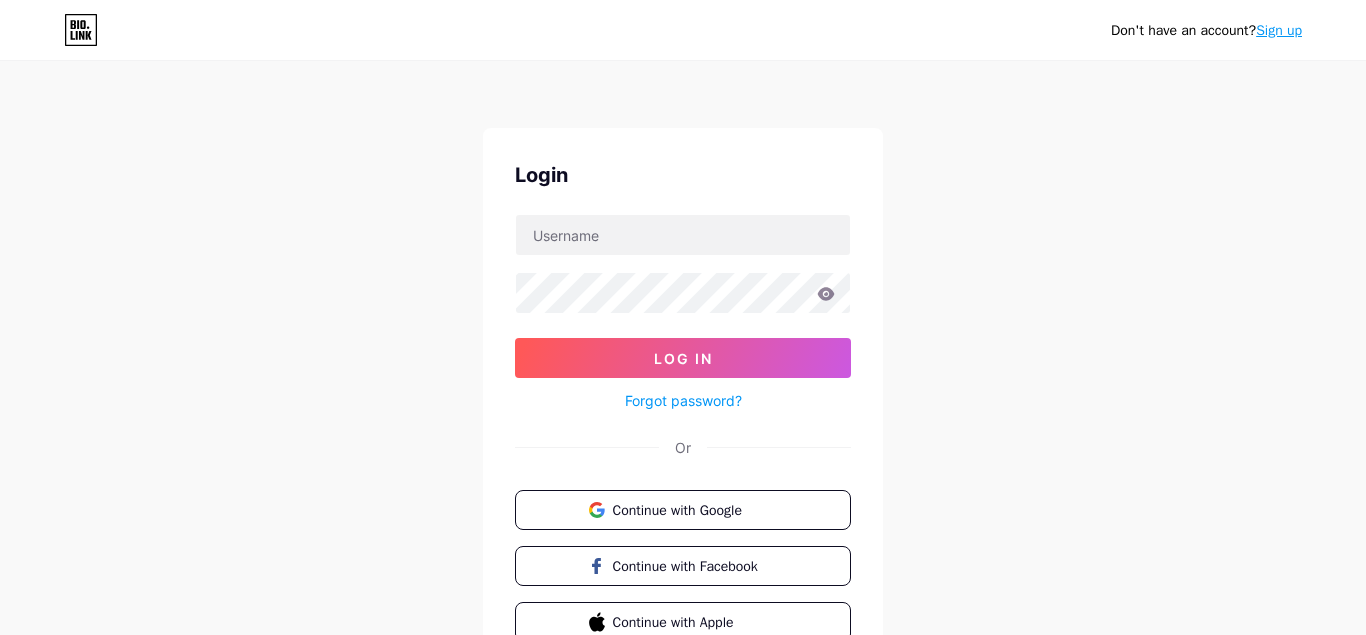 click on "Sign up" at bounding box center (1279, 30) 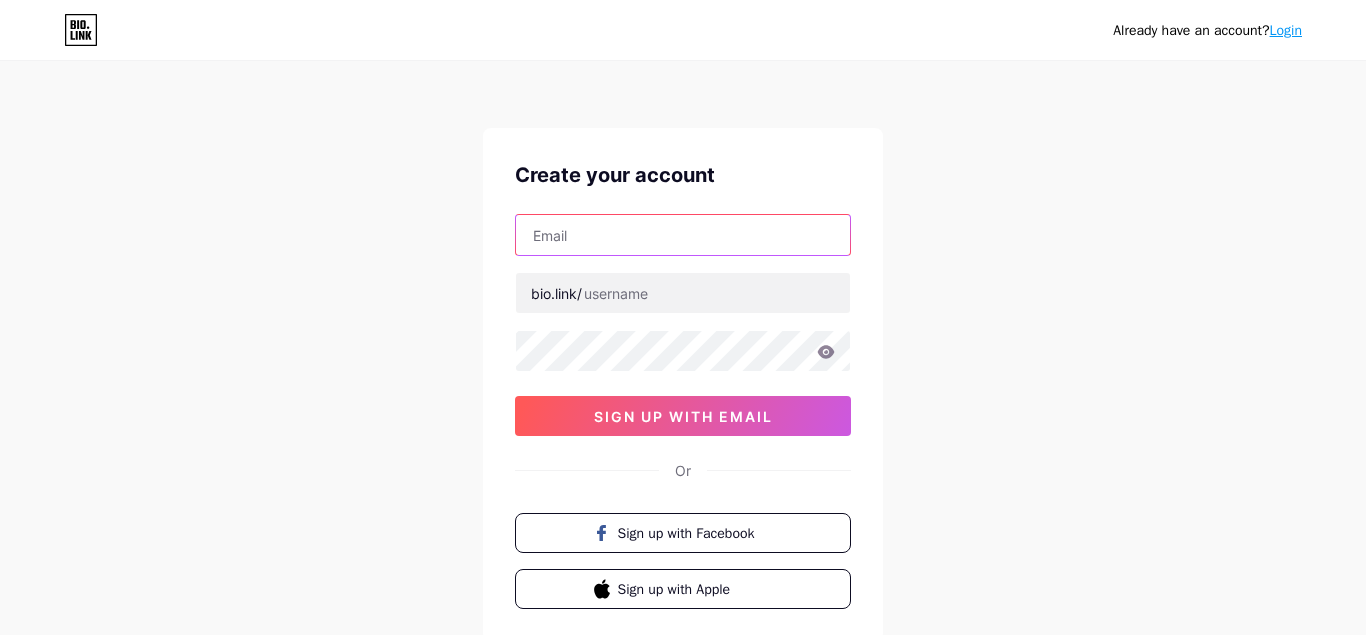 drag, startPoint x: 671, startPoint y: 233, endPoint x: 642, endPoint y: 238, distance: 29.427877 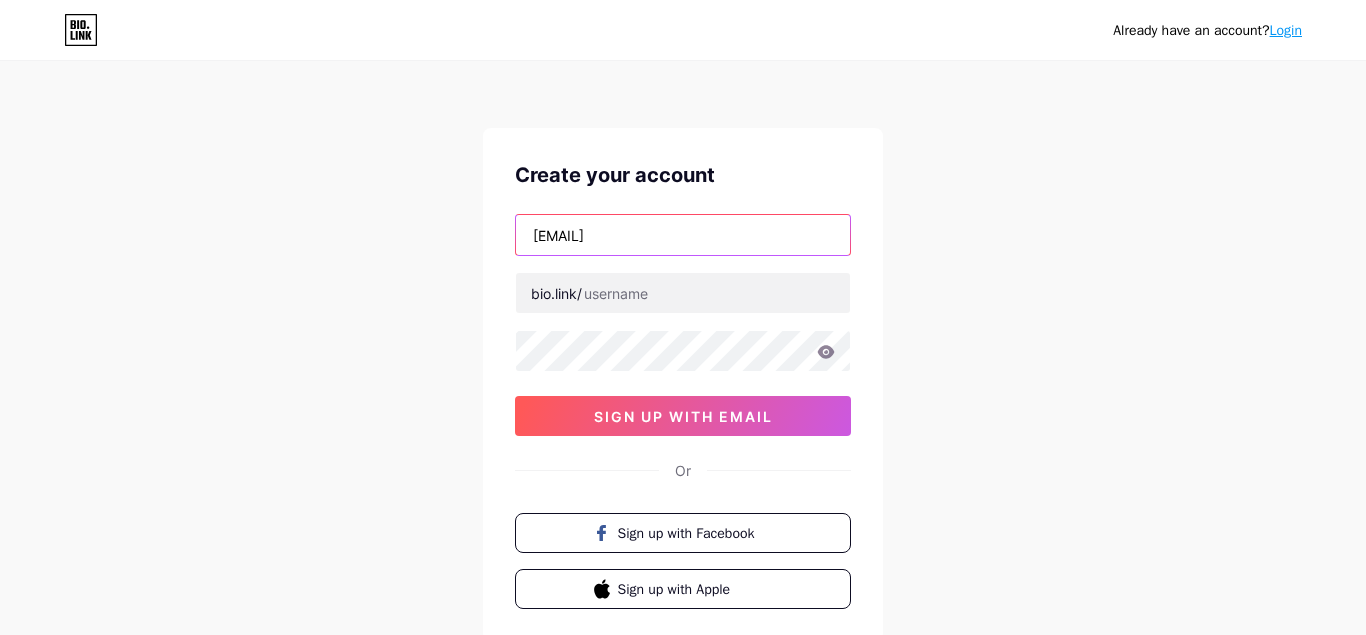 click on "[EMAIL]" at bounding box center (683, 235) 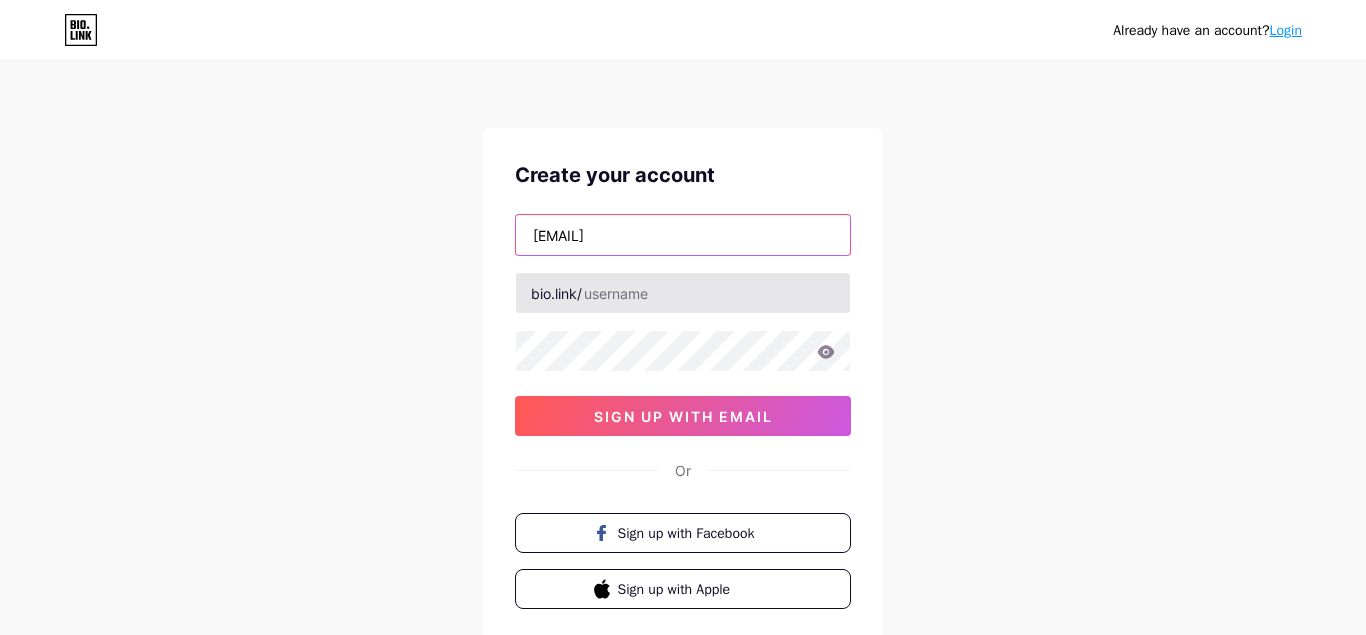 type on "[EMAIL]" 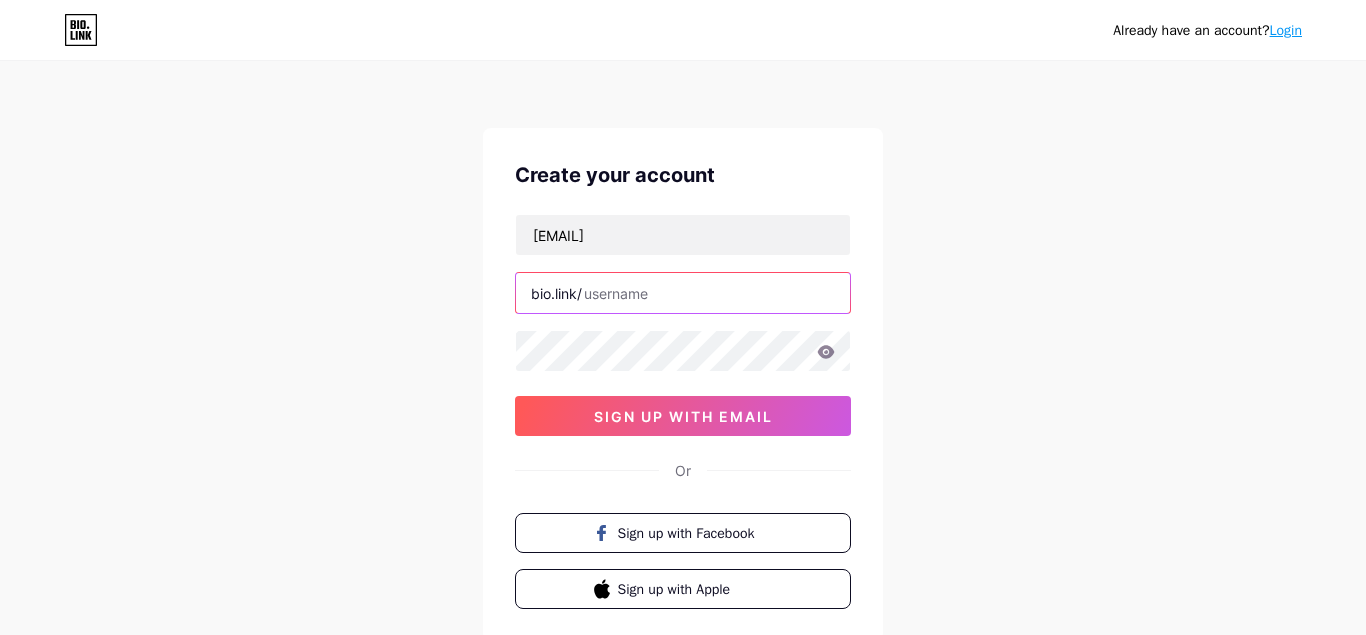click at bounding box center [683, 293] 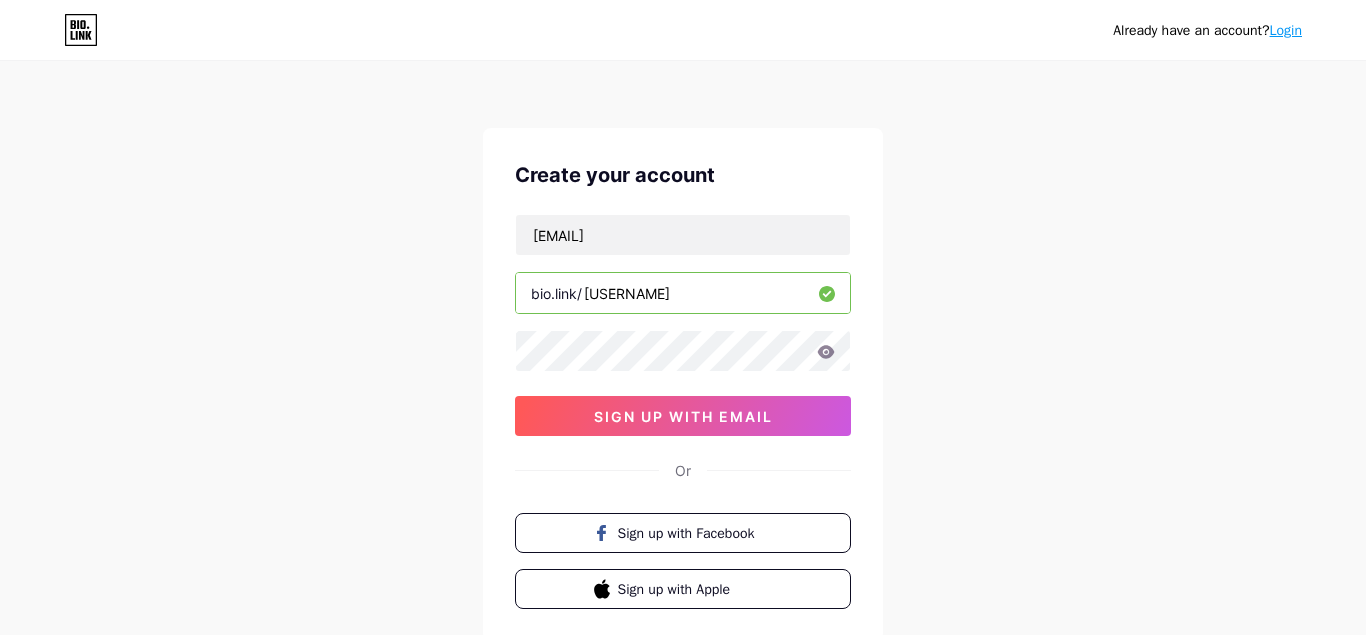 paste on "lipomax reviews" 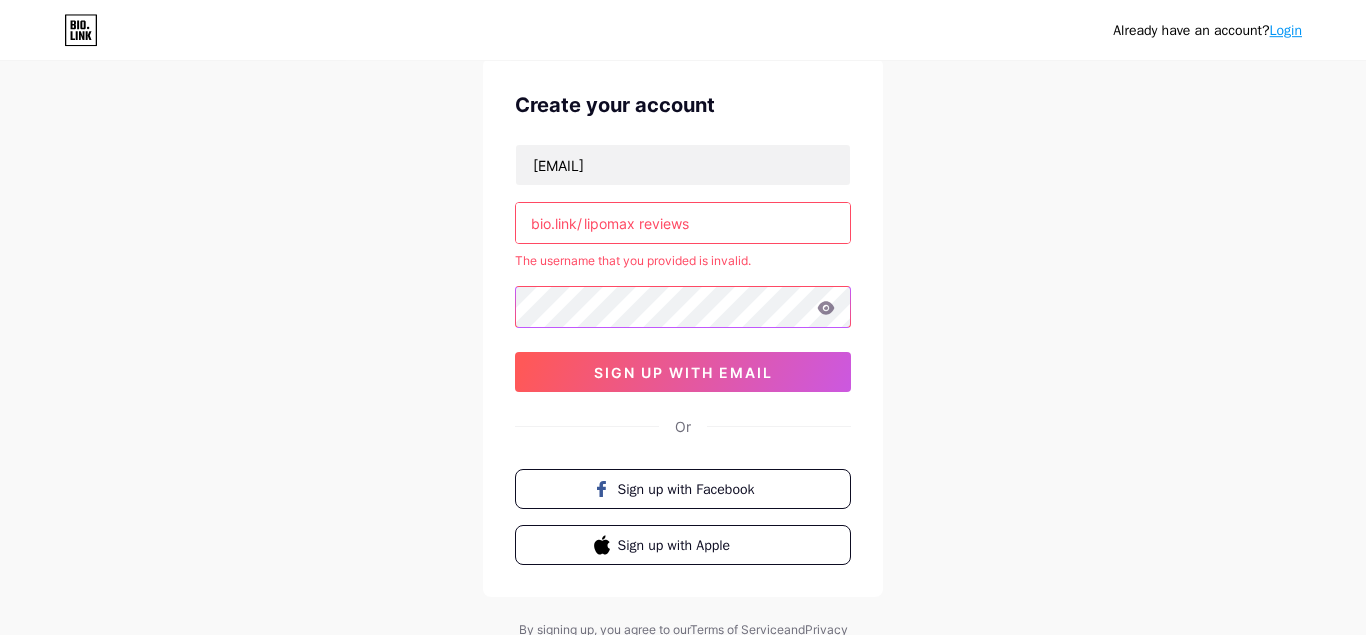 scroll, scrollTop: 156, scrollLeft: 0, axis: vertical 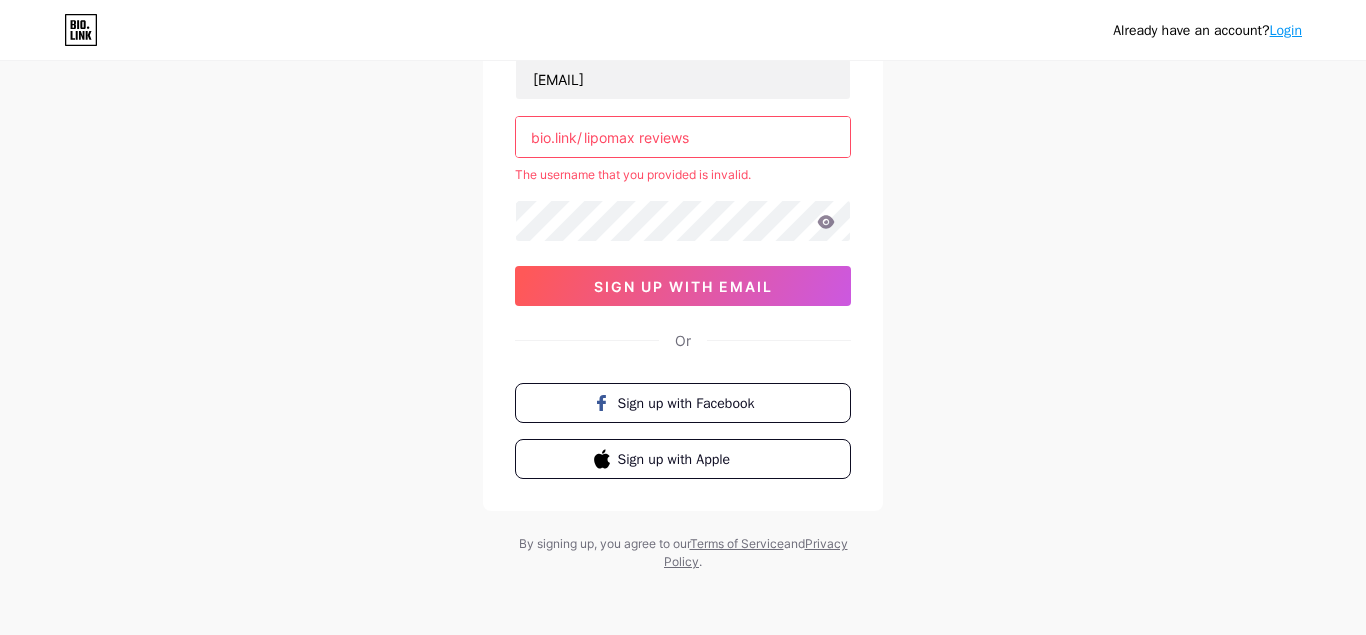 click on "lipomax reviews" at bounding box center (683, 137) 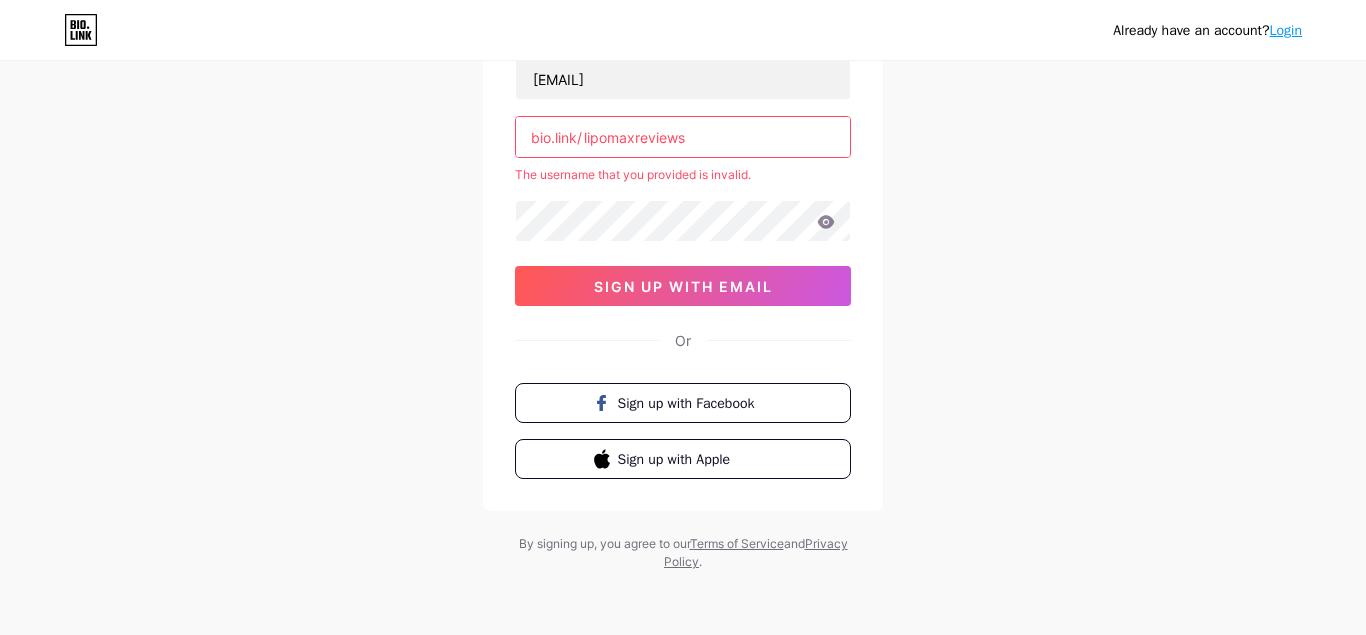 click on "lipomaxreviews" at bounding box center [683, 137] 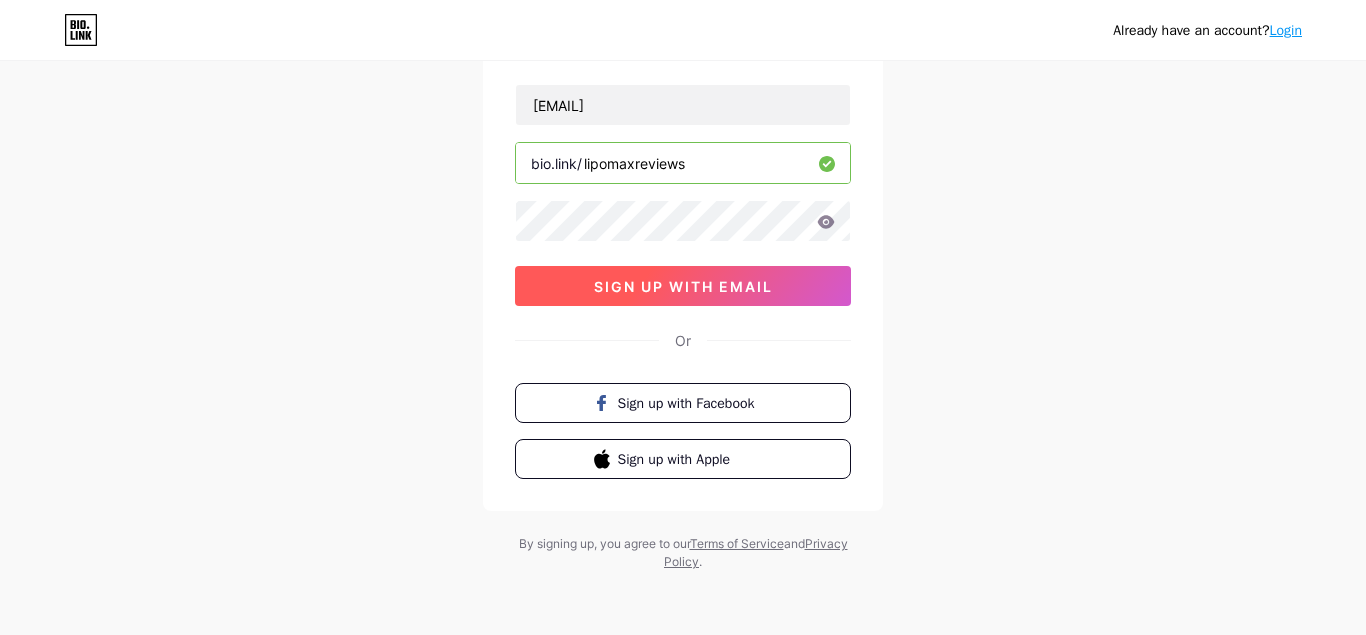 type on "lipomaxreviews" 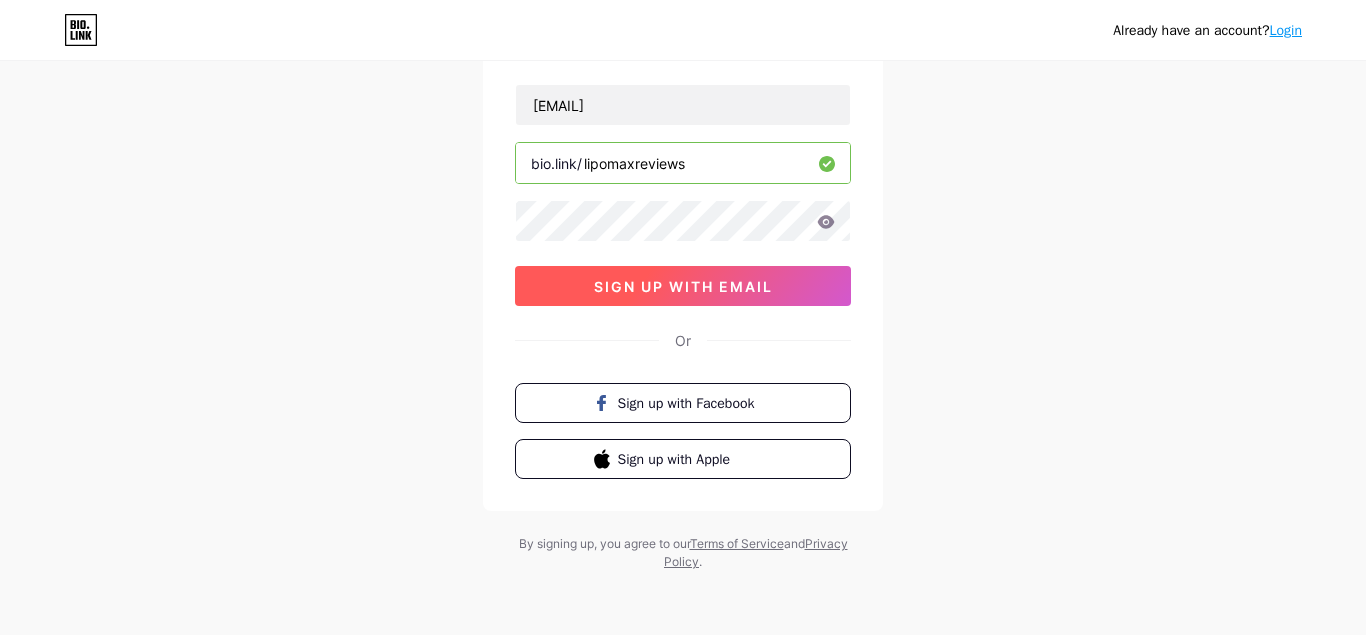 click on "sign up with email" at bounding box center (683, 286) 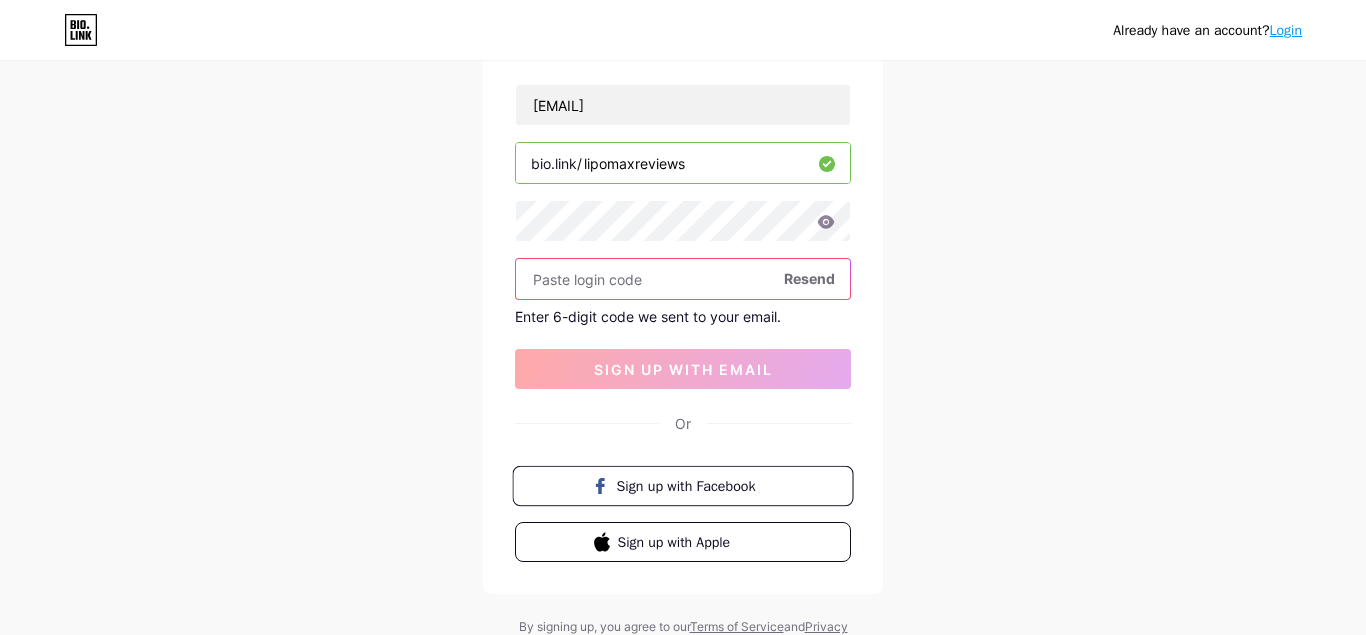 paste on "635752" 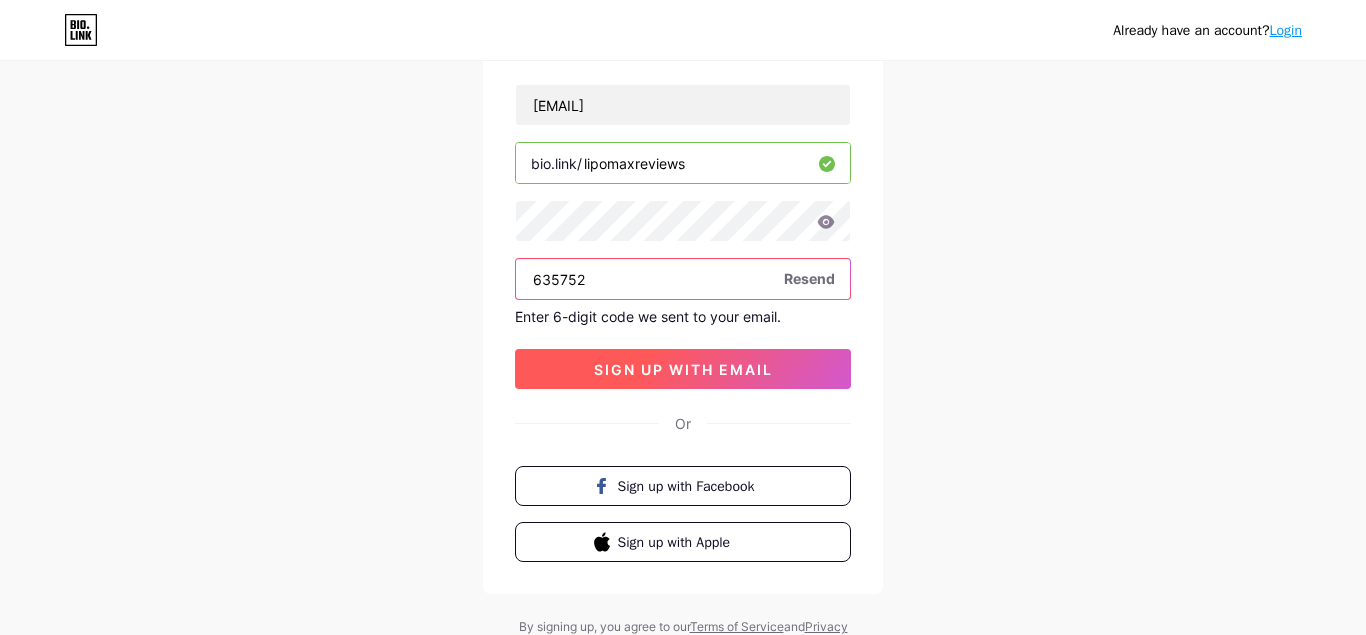 type on "635752" 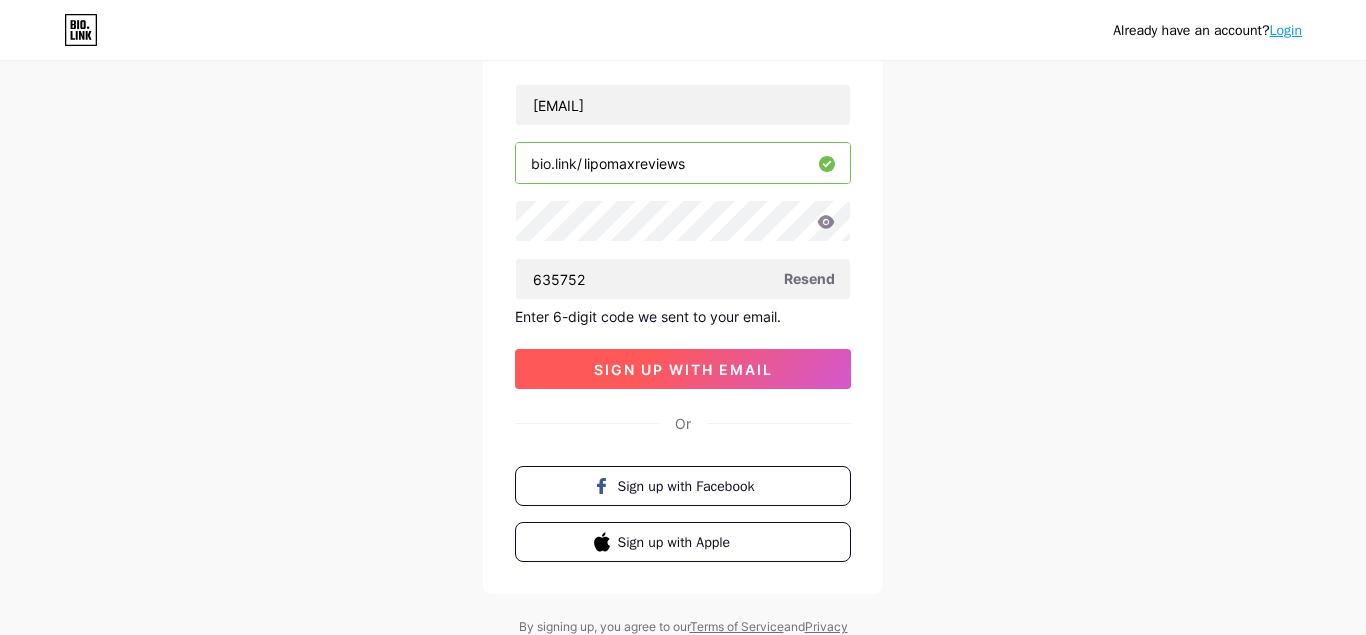 click on "sign up with email" at bounding box center (683, 369) 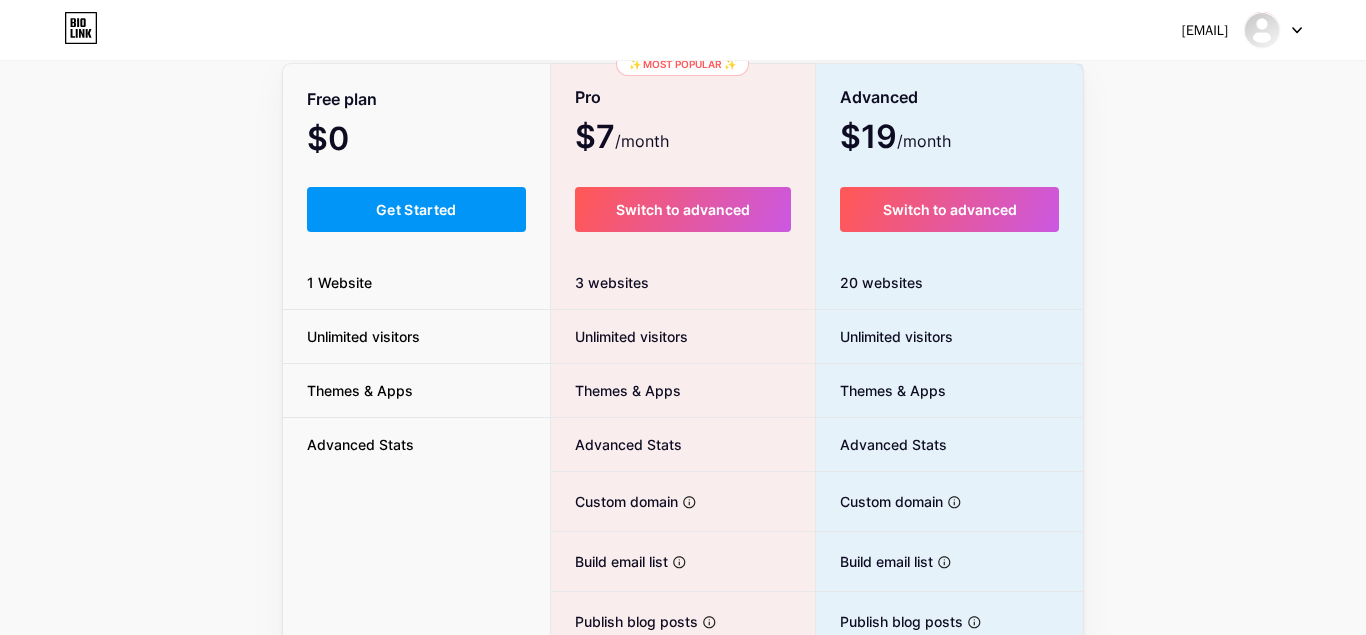 scroll, scrollTop: 0, scrollLeft: 0, axis: both 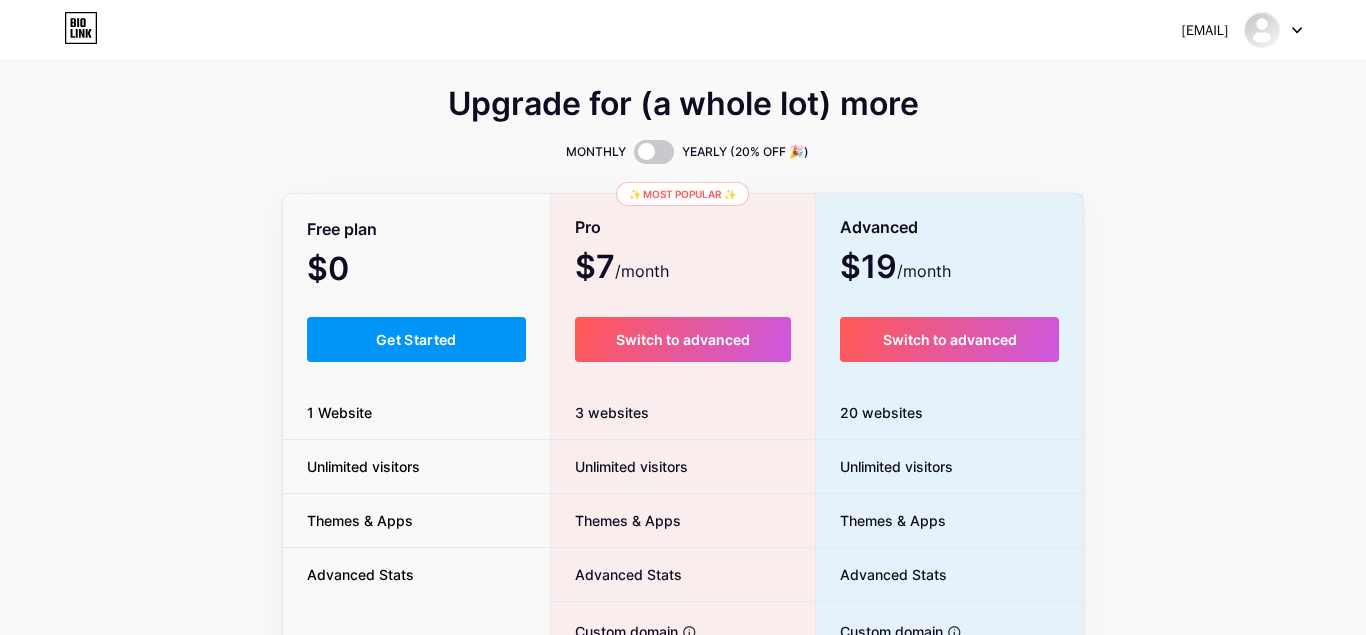 click on "Free plan   $0   /month   Get Started     1 Website Unlimited visitors Themes & Apps Advanced Stats" at bounding box center [416, 549] 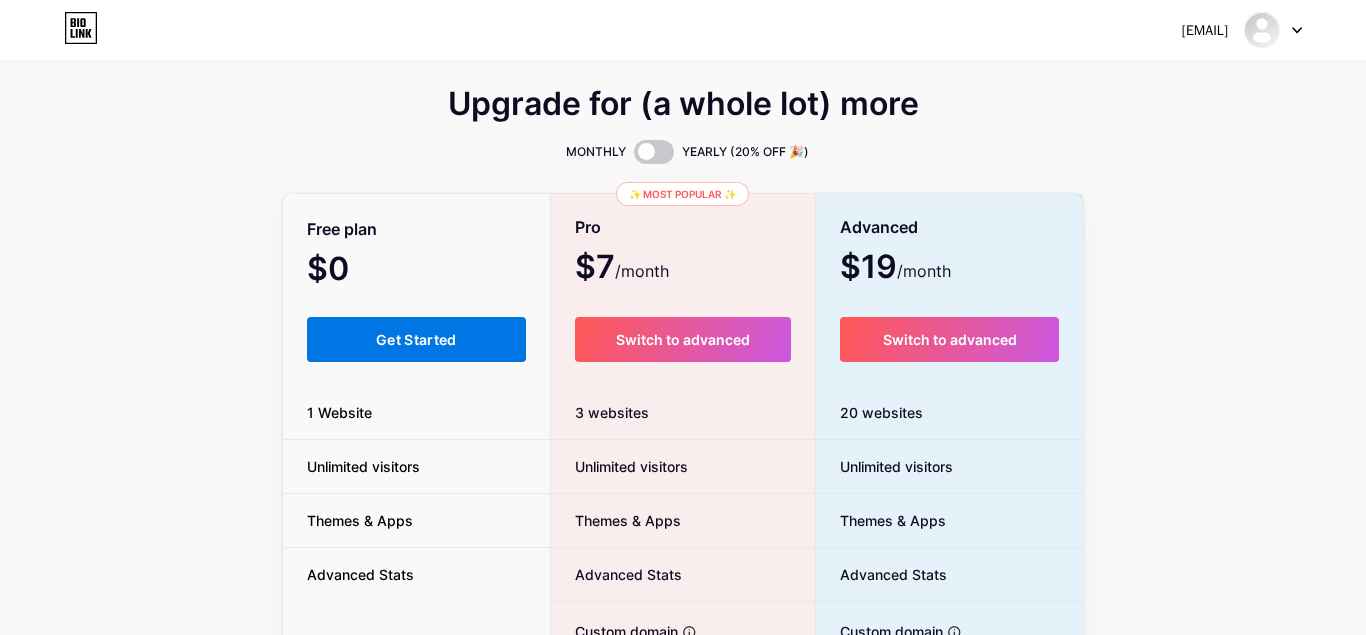 click on "Get Started" at bounding box center (416, 339) 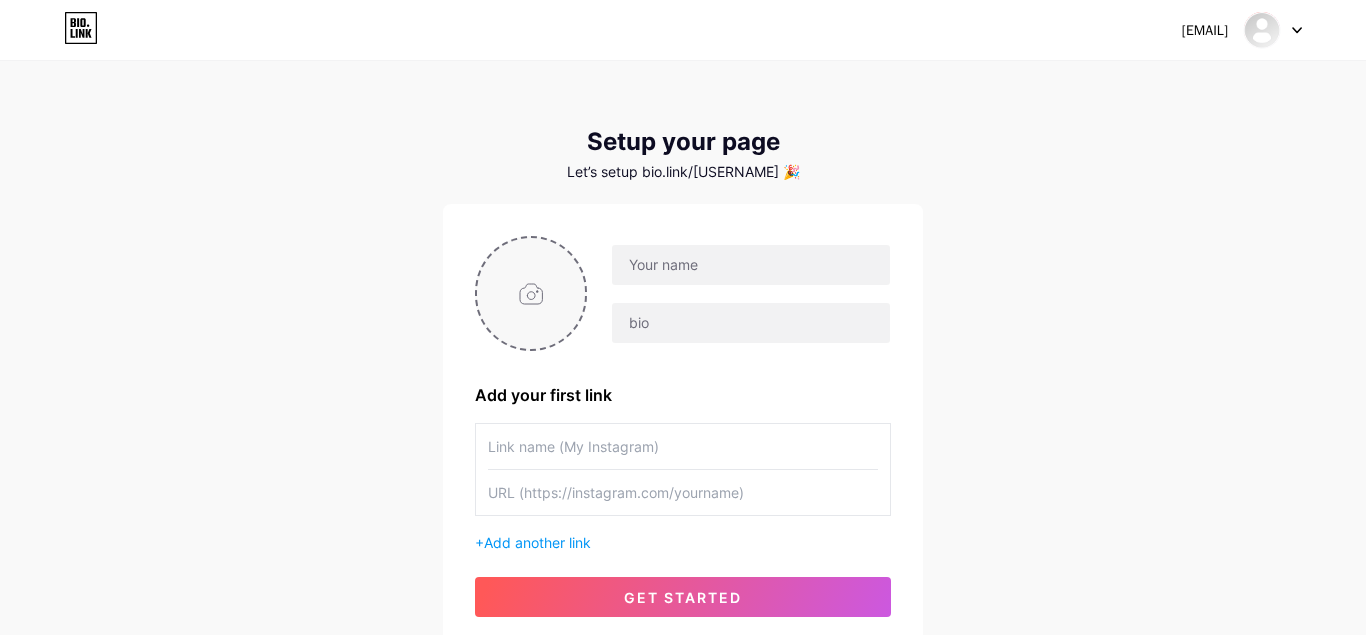 click at bounding box center (531, 293) 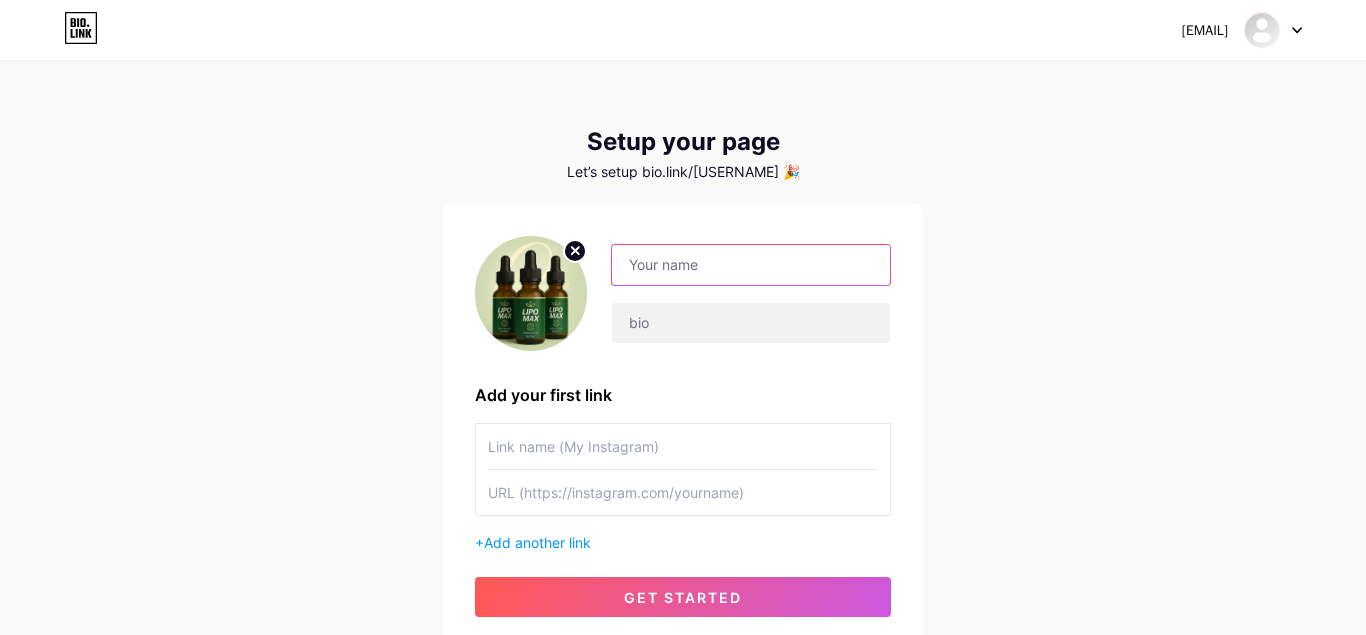 click at bounding box center [751, 265] 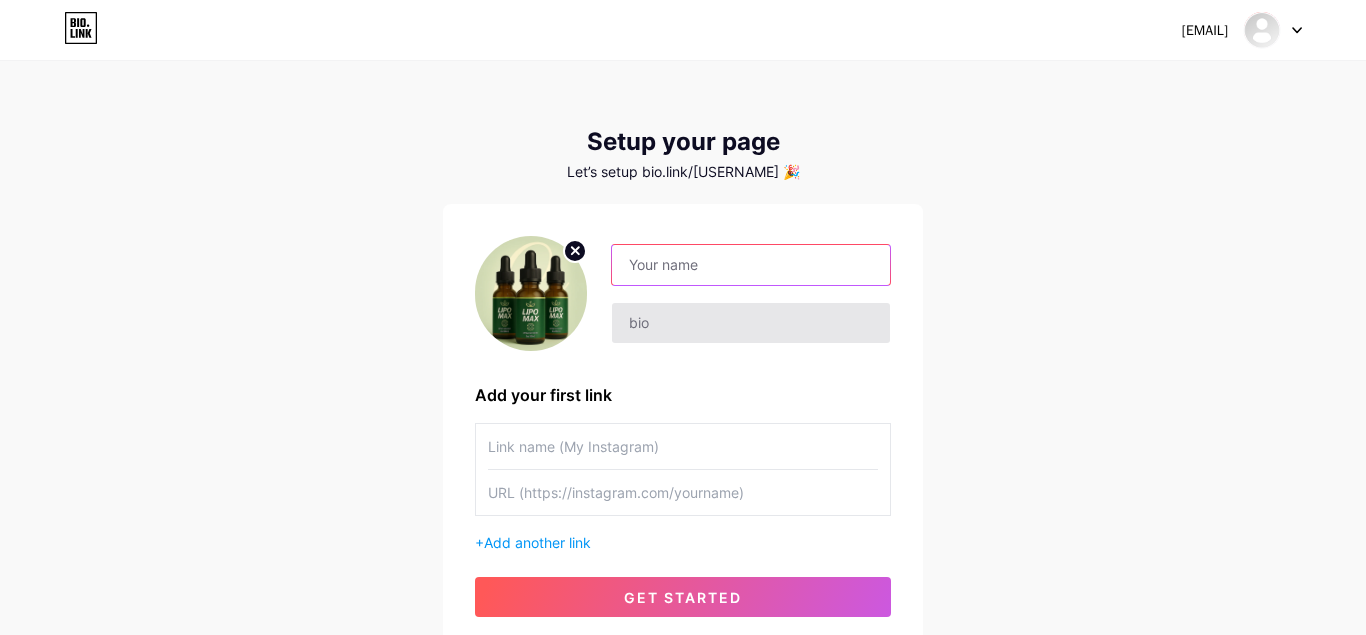 paste on "LipoMax Reviews" 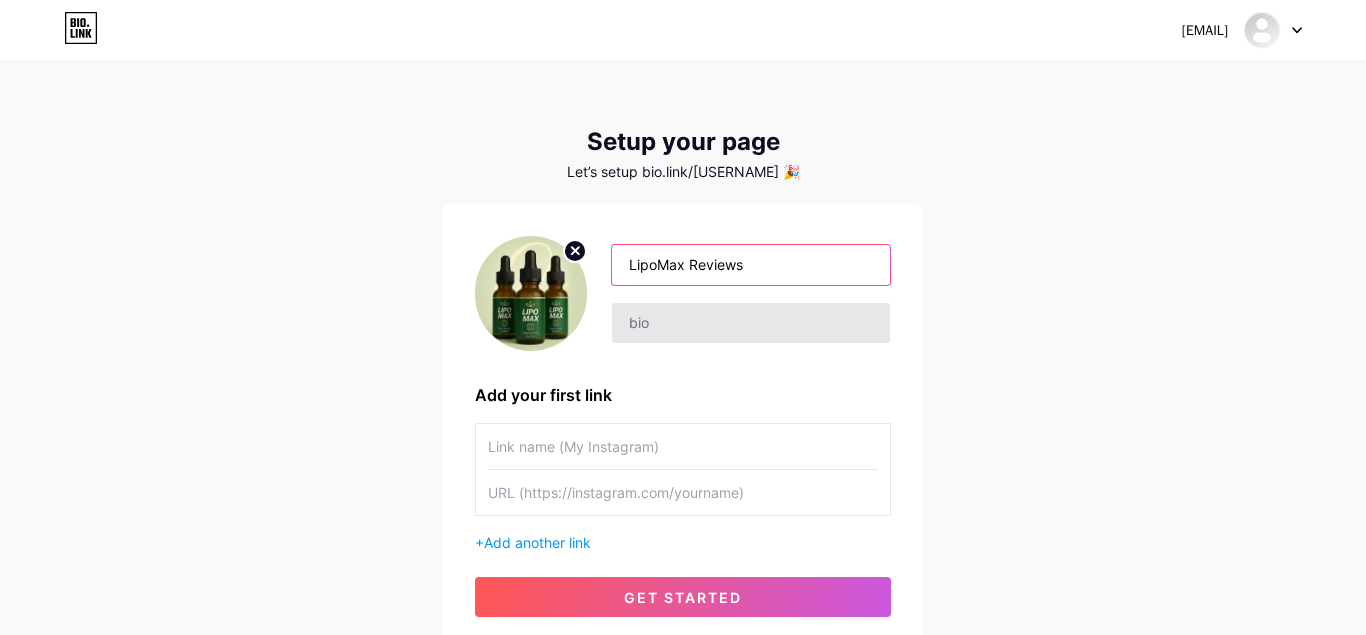 type on "LipoMax Reviews" 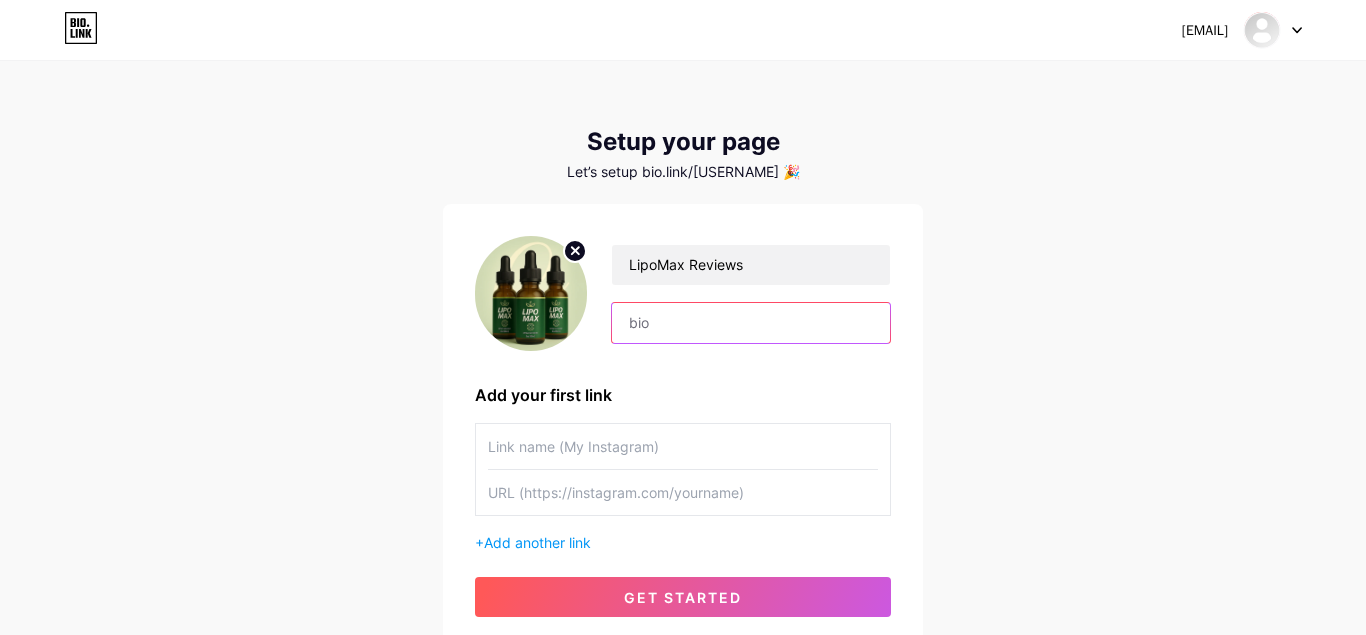 drag, startPoint x: 681, startPoint y: 324, endPoint x: 635, endPoint y: 339, distance: 48.38388 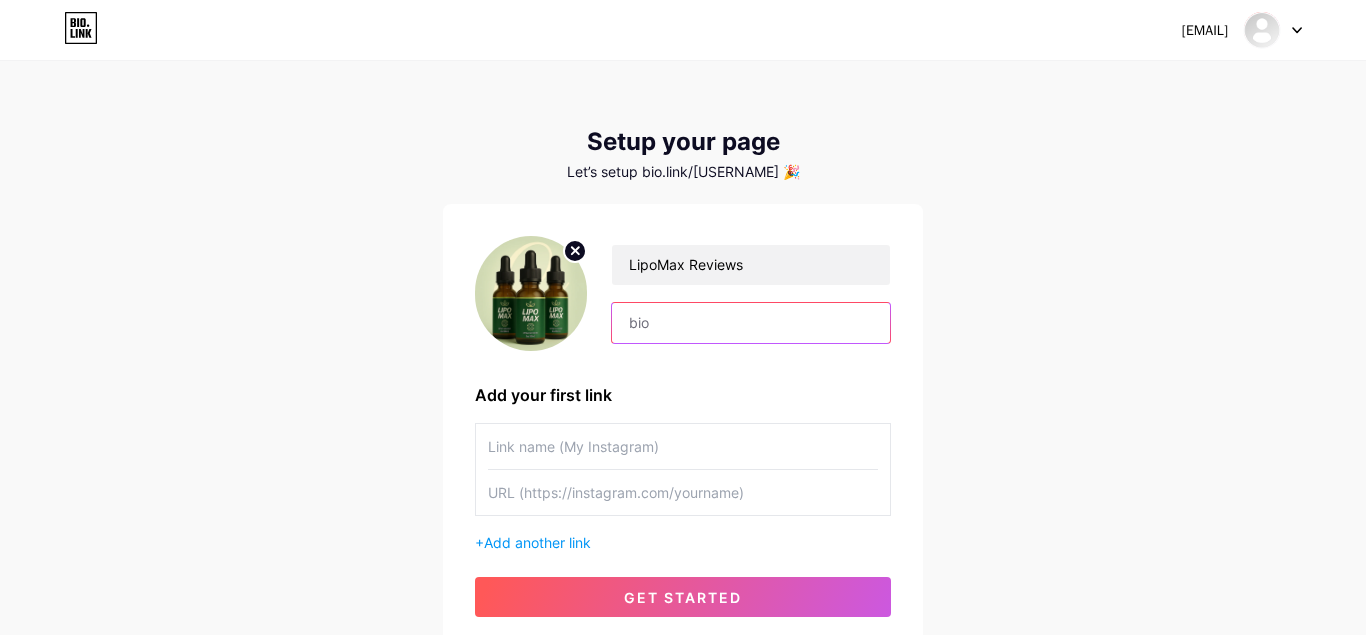 click at bounding box center (751, 323) 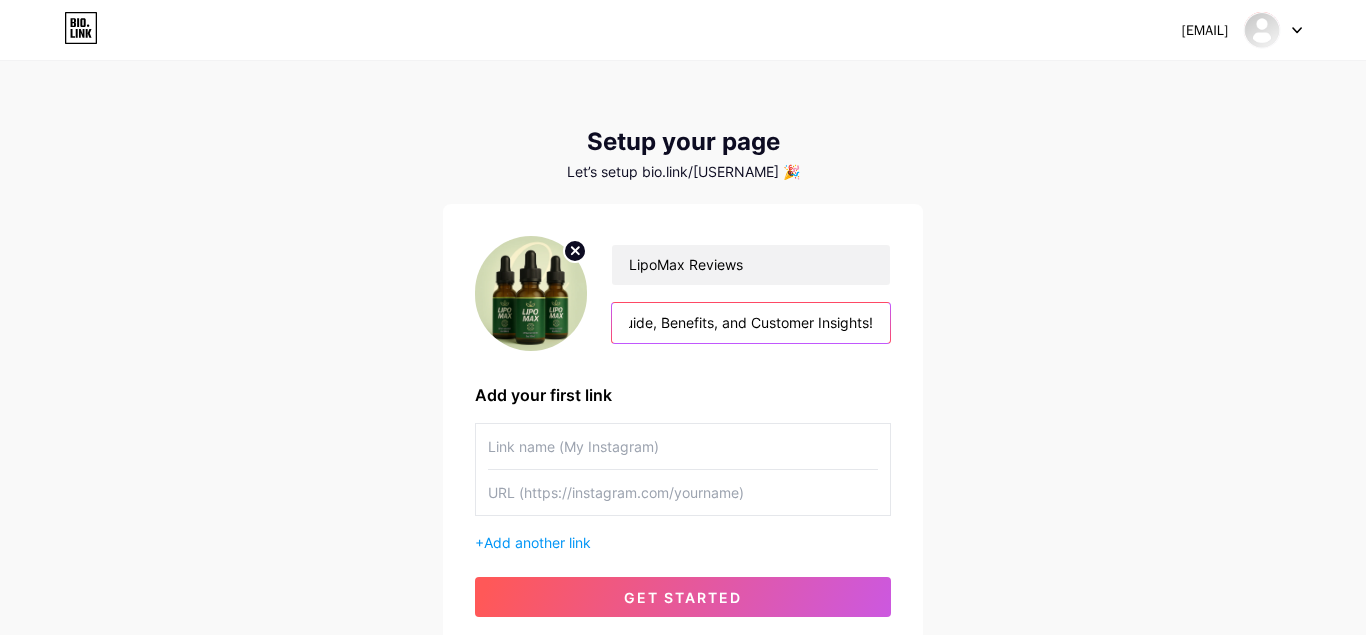 scroll, scrollTop: 0, scrollLeft: 156, axis: horizontal 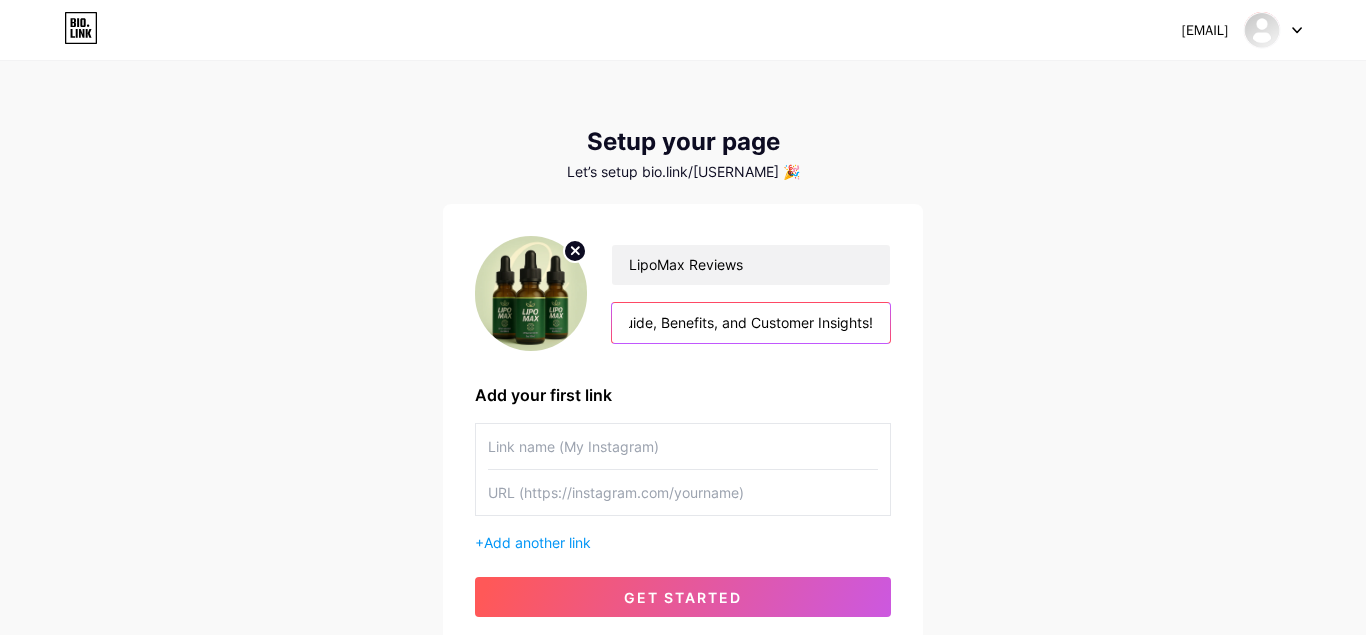 type on "LipoMax – Complete Guide, Benefits, and Customer Insights!" 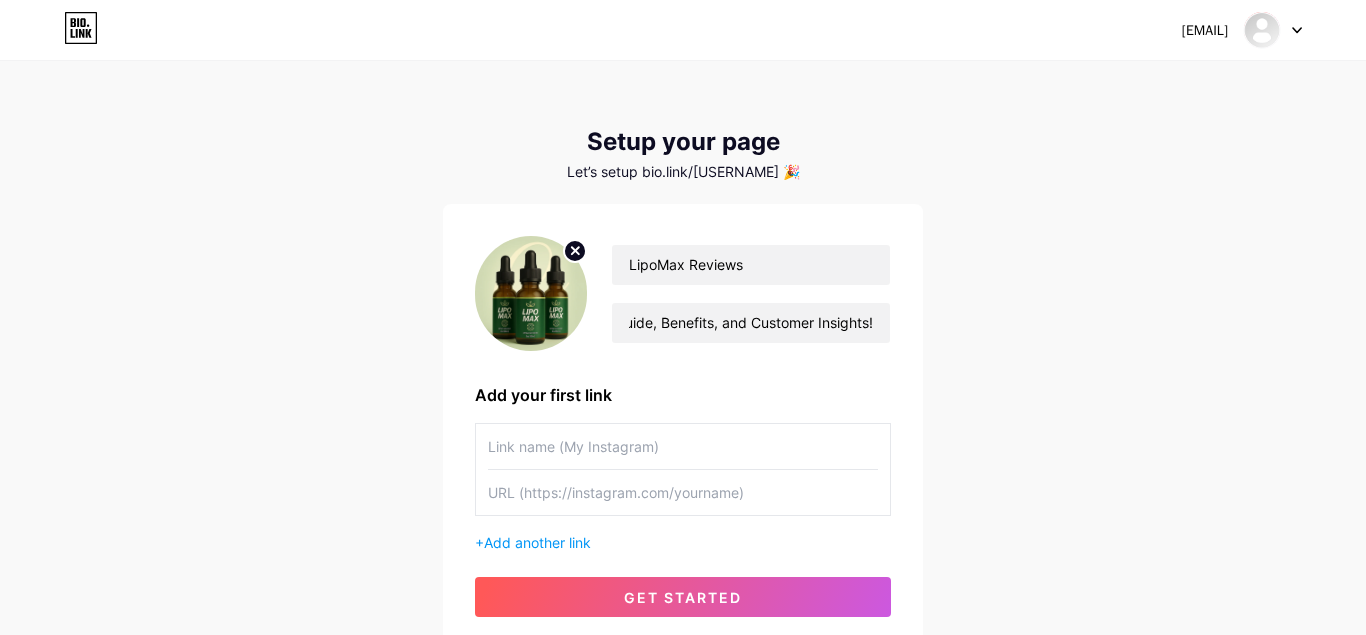 click at bounding box center (683, 446) 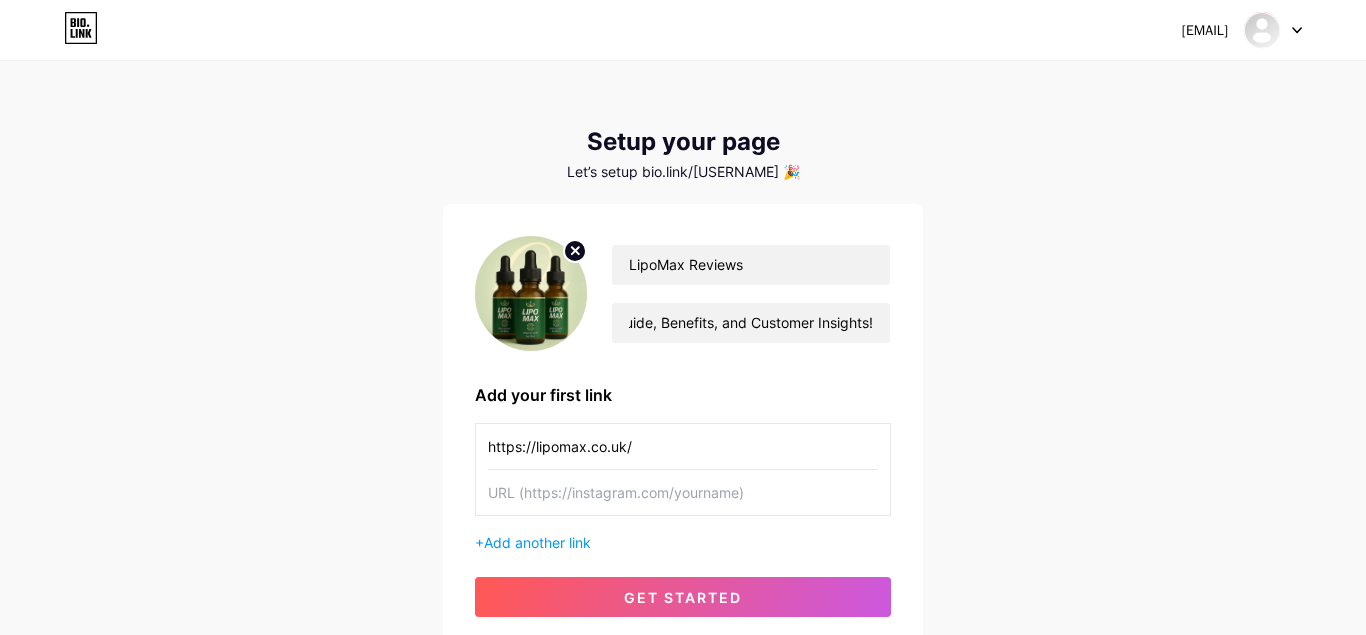 type on "https://lipomax.co.uk/" 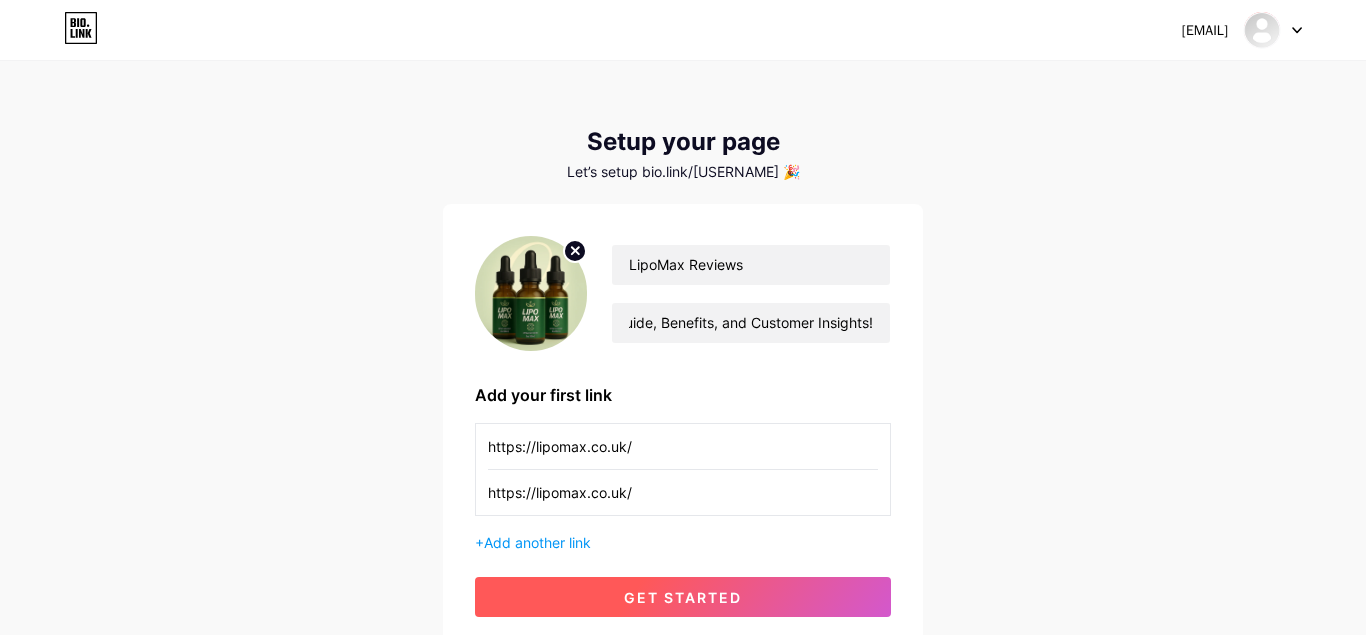 type on "https://lipomax.co.uk/" 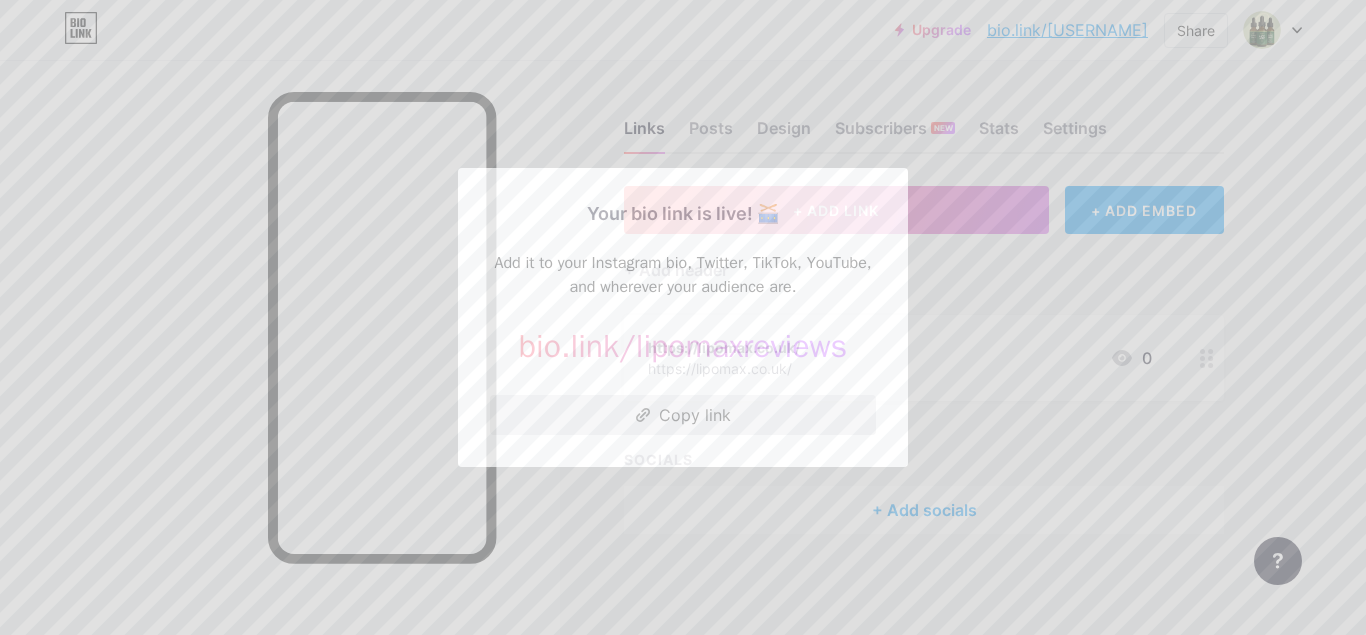 click on "Copy link" at bounding box center (683, 415) 